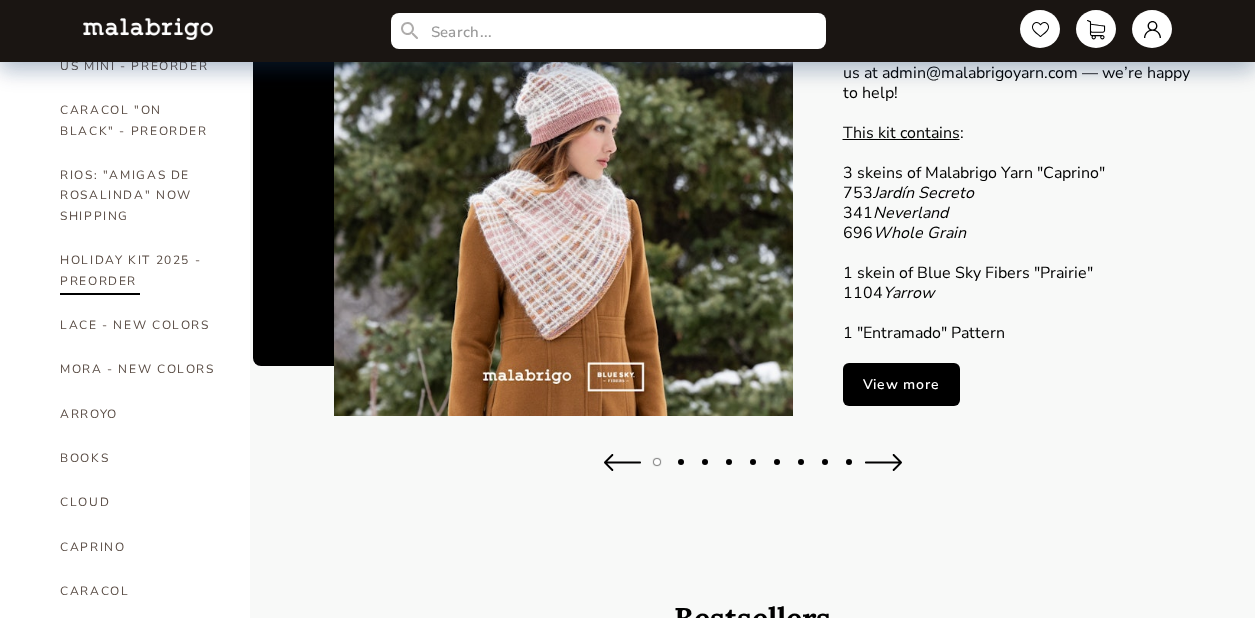 scroll, scrollTop: 199, scrollLeft: 0, axis: vertical 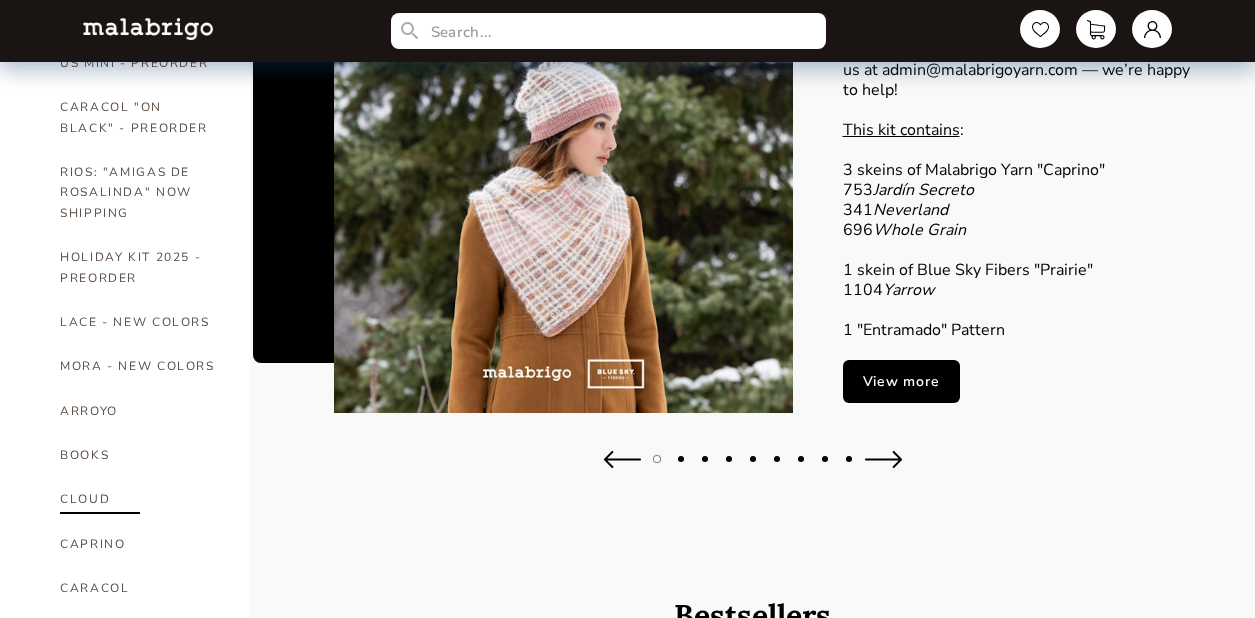 click on "CLOUD" at bounding box center (140, 499) 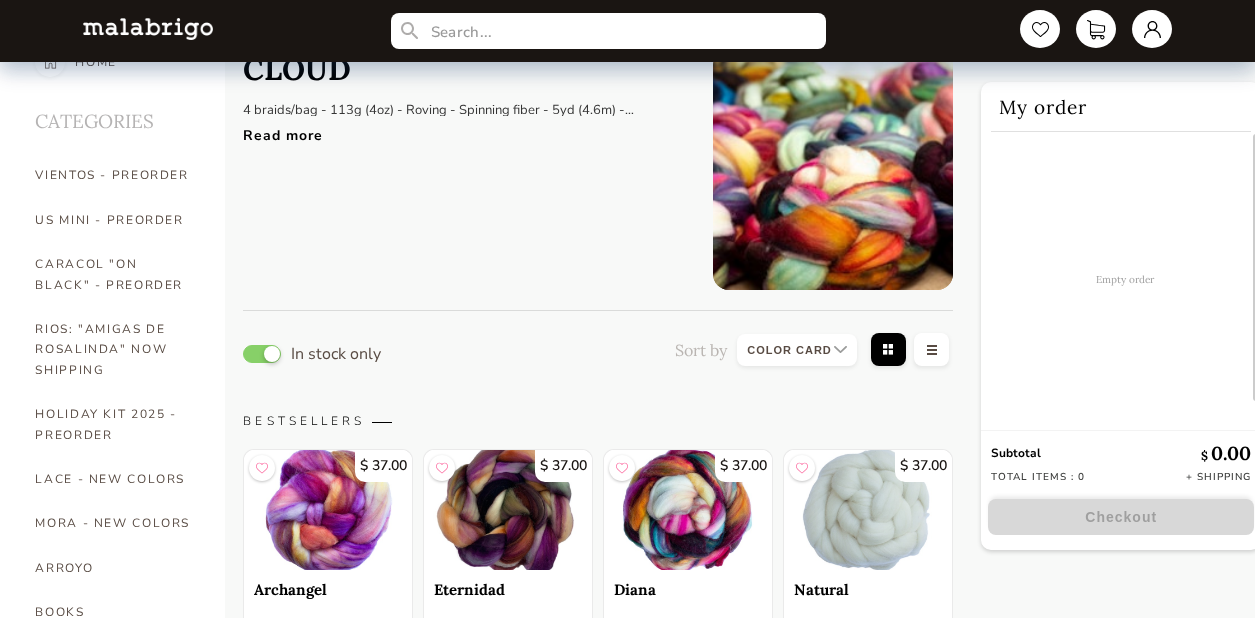 scroll, scrollTop: 0, scrollLeft: 0, axis: both 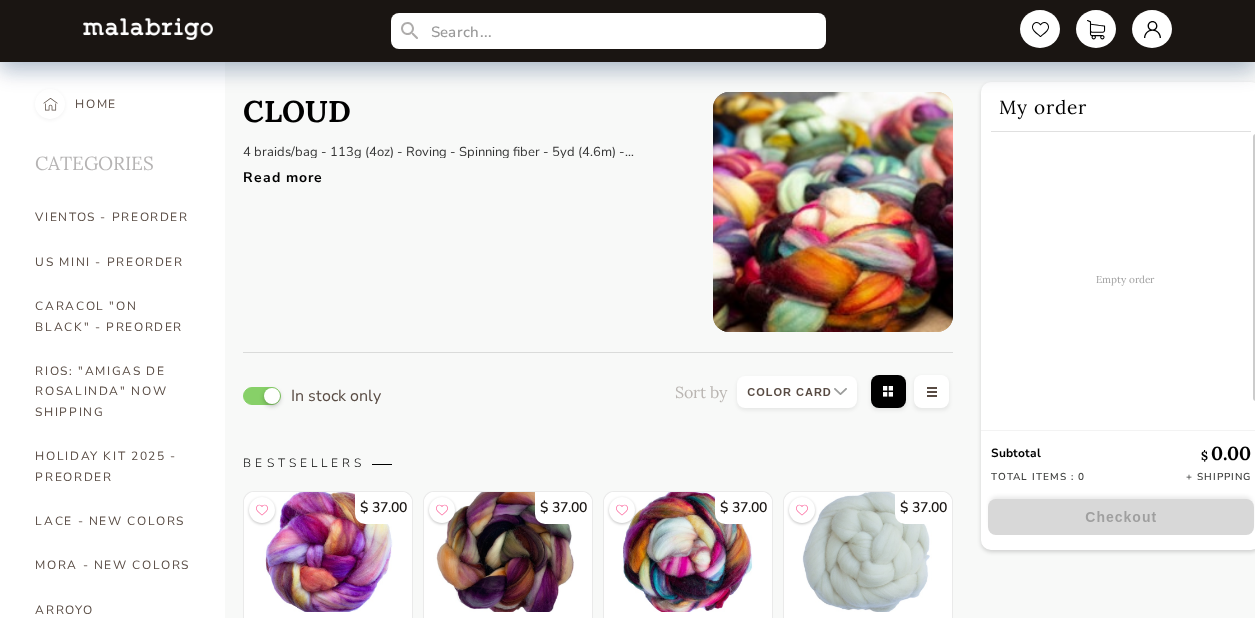 click on "Read more" at bounding box center [463, 172] 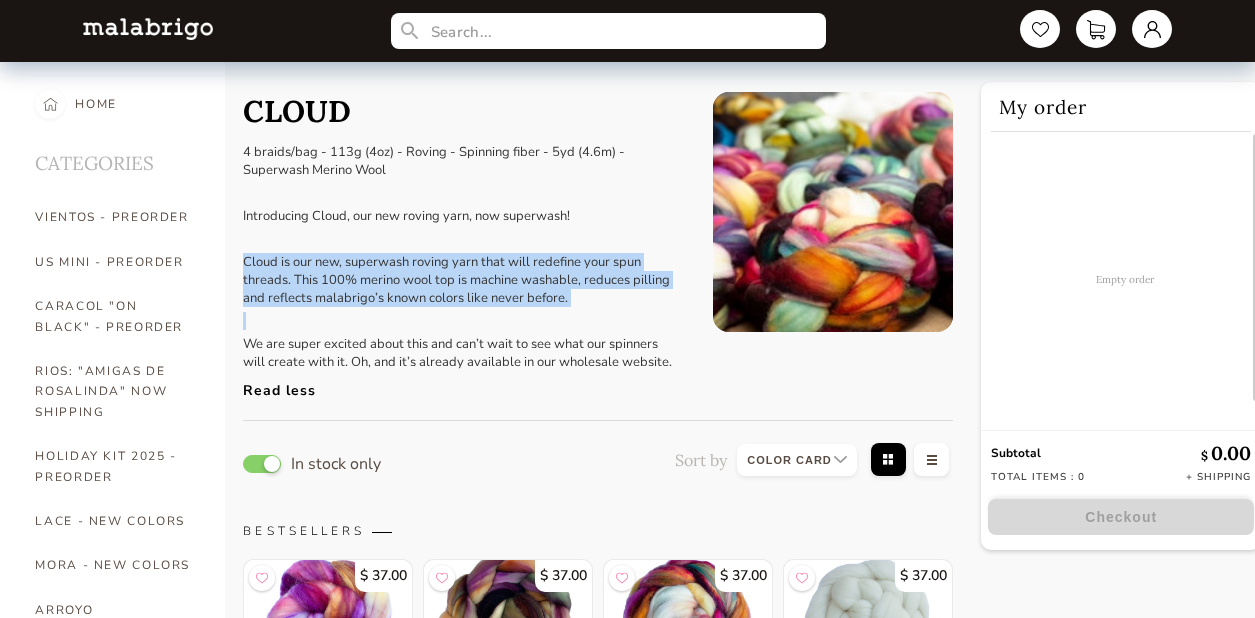 drag, startPoint x: 245, startPoint y: 252, endPoint x: 560, endPoint y: 308, distance: 319.93906 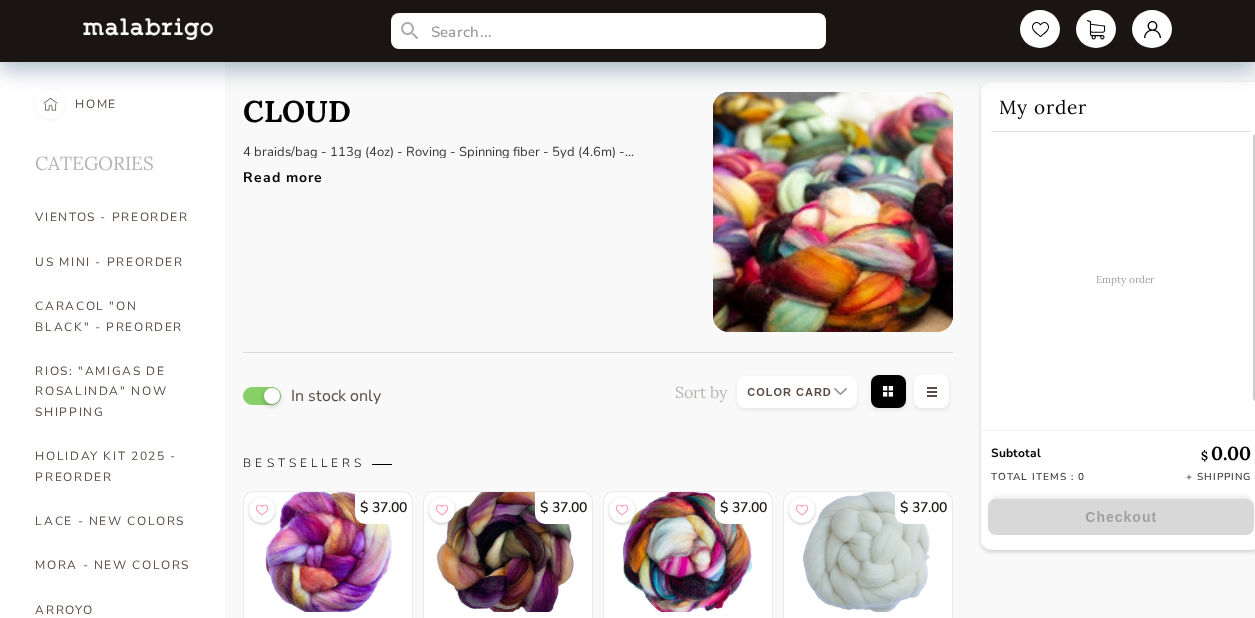 copy on "Cloud is our new, superwash roving yarn that will redefine your spun threads. This 100% merino wool top is machine washable, reduces pilling and reflects malabrigo’s known colors like never before." 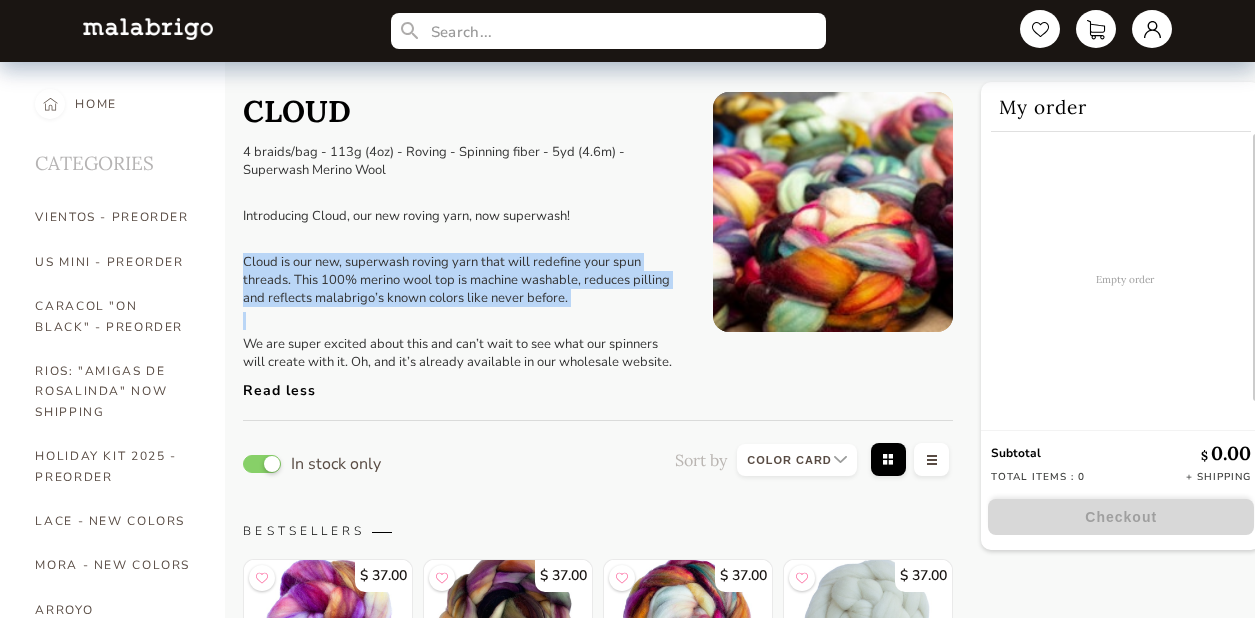 drag, startPoint x: 587, startPoint y: 309, endPoint x: 236, endPoint y: 253, distance: 355.43918 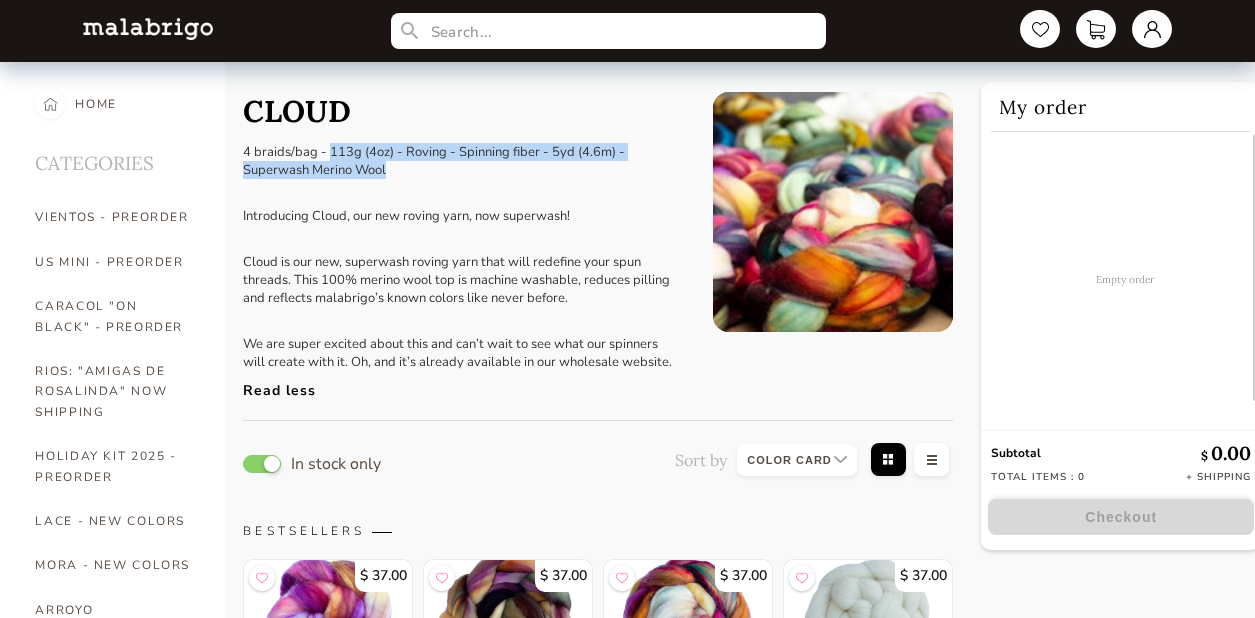drag, startPoint x: 329, startPoint y: 146, endPoint x: 417, endPoint y: 169, distance: 90.95603 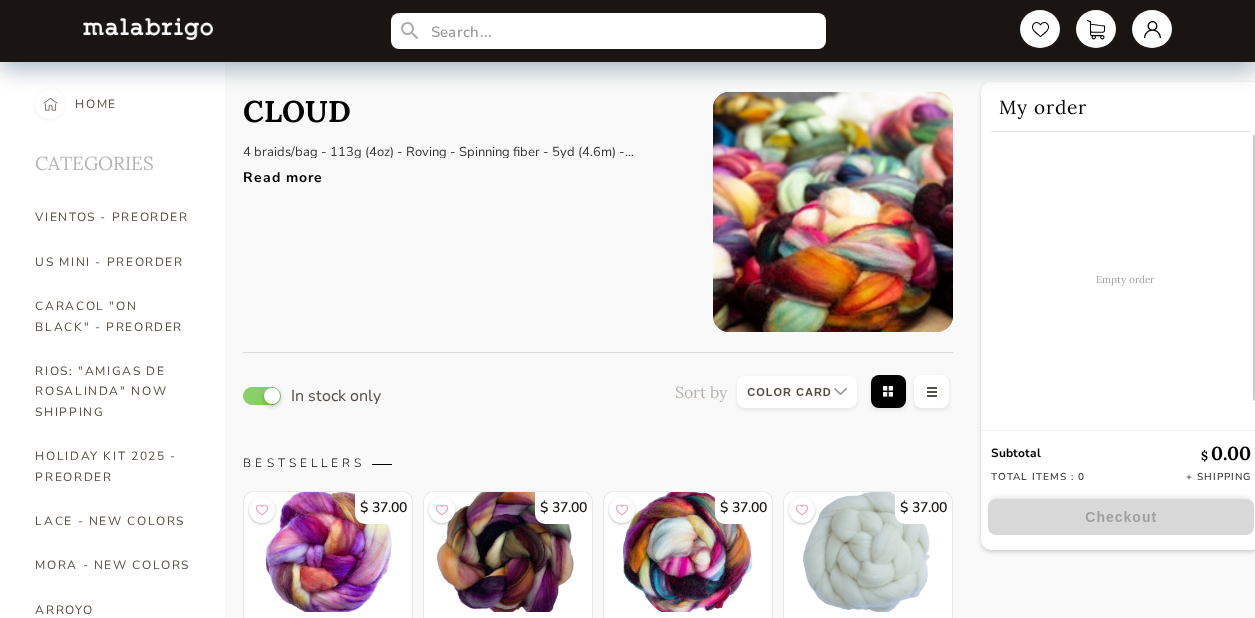 copy on "113g (4oz) - Roving - Spinning fiber - 5yd (4.6m) - Superwash Merino Wool" 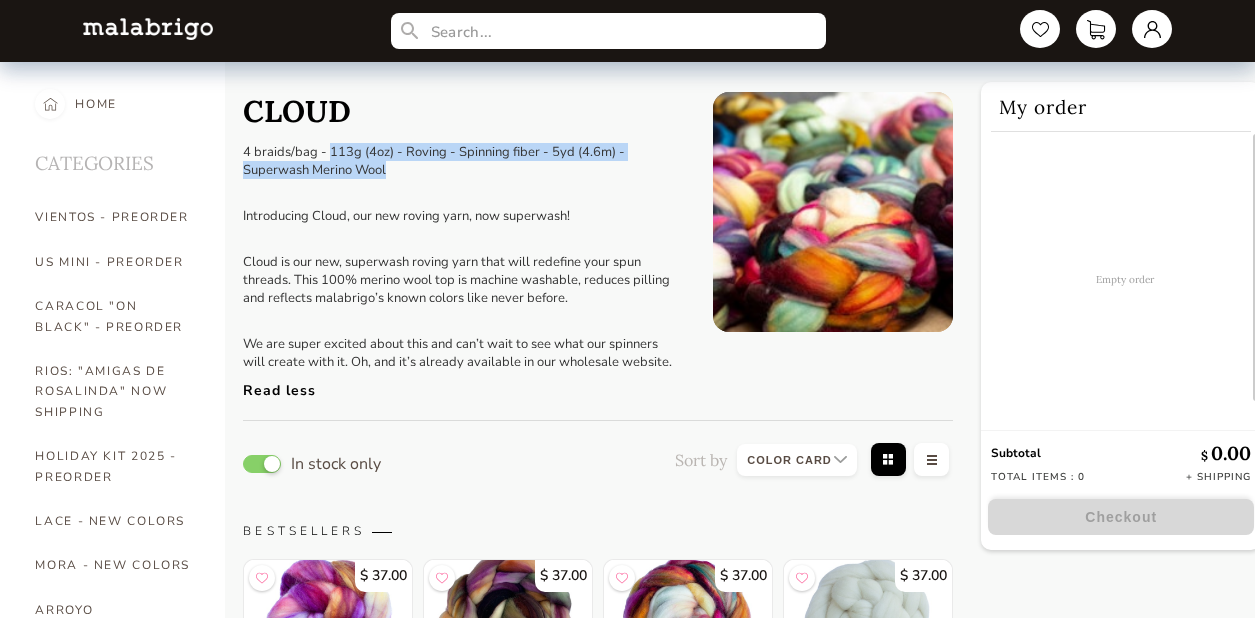 drag, startPoint x: 331, startPoint y: 150, endPoint x: 409, endPoint y: 170, distance: 80.523285 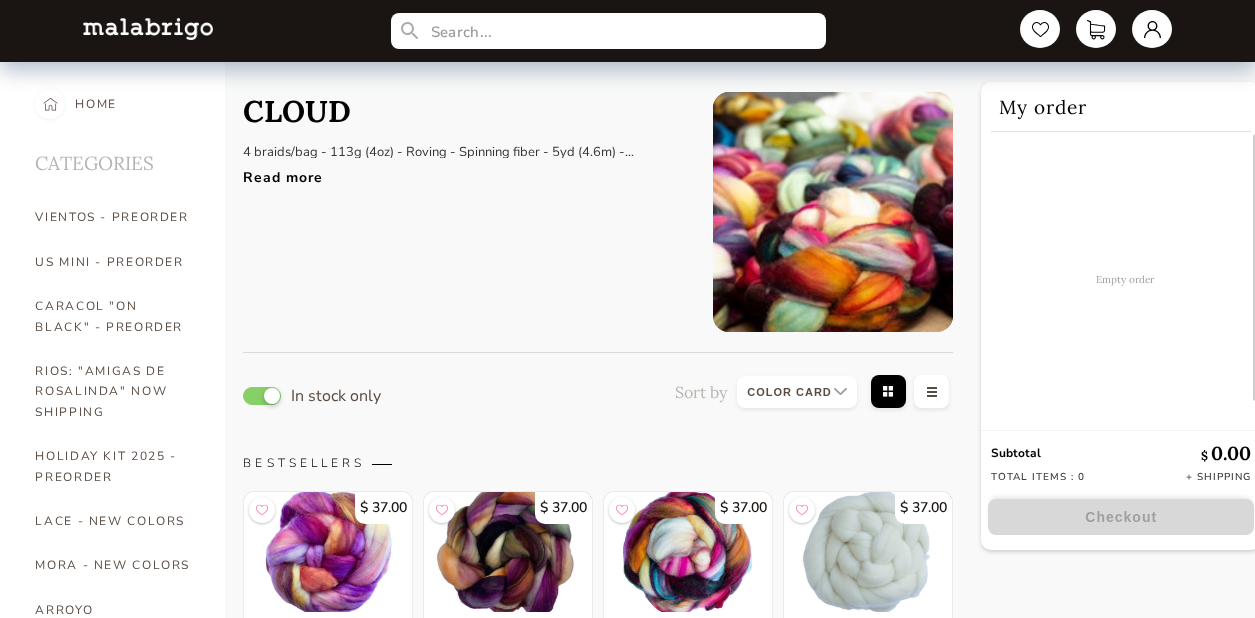 click on "Read more" at bounding box center (463, 172) 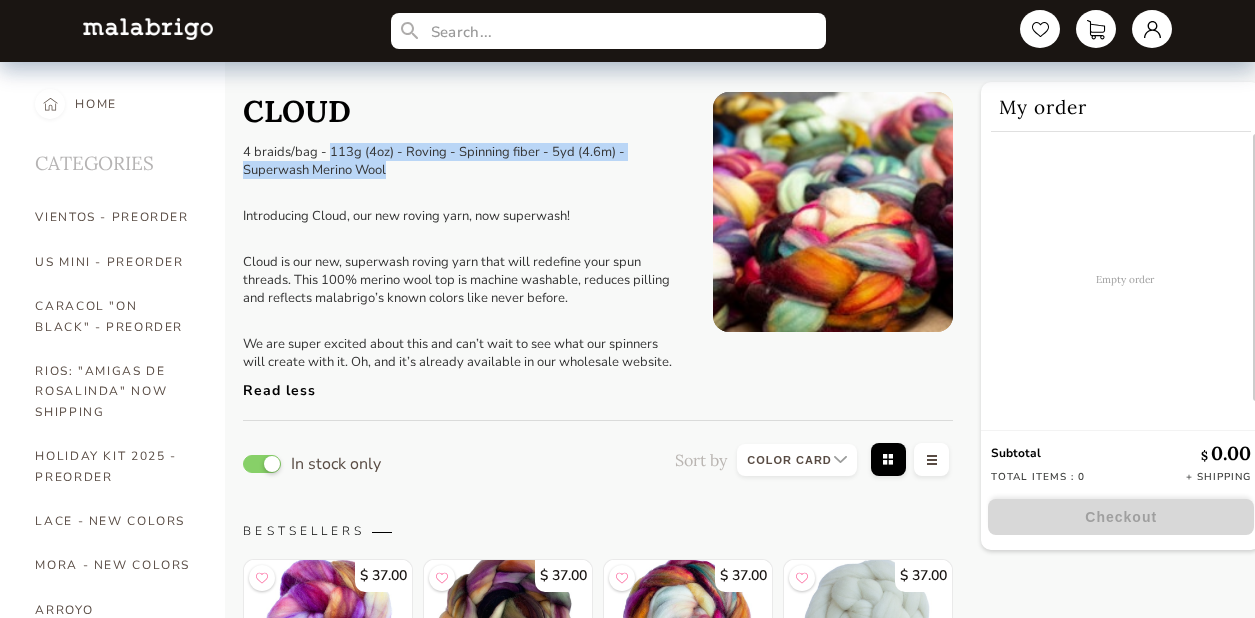 drag, startPoint x: 330, startPoint y: 150, endPoint x: 414, endPoint y: 172, distance: 86.833176 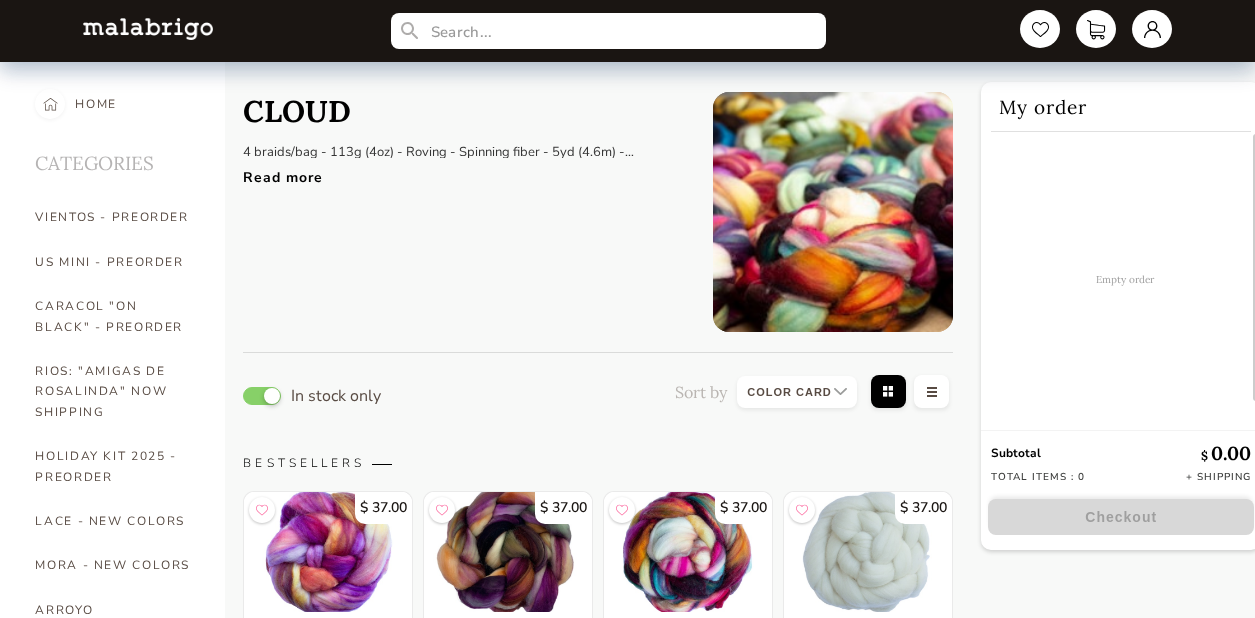 click on "Read more" at bounding box center (463, 172) 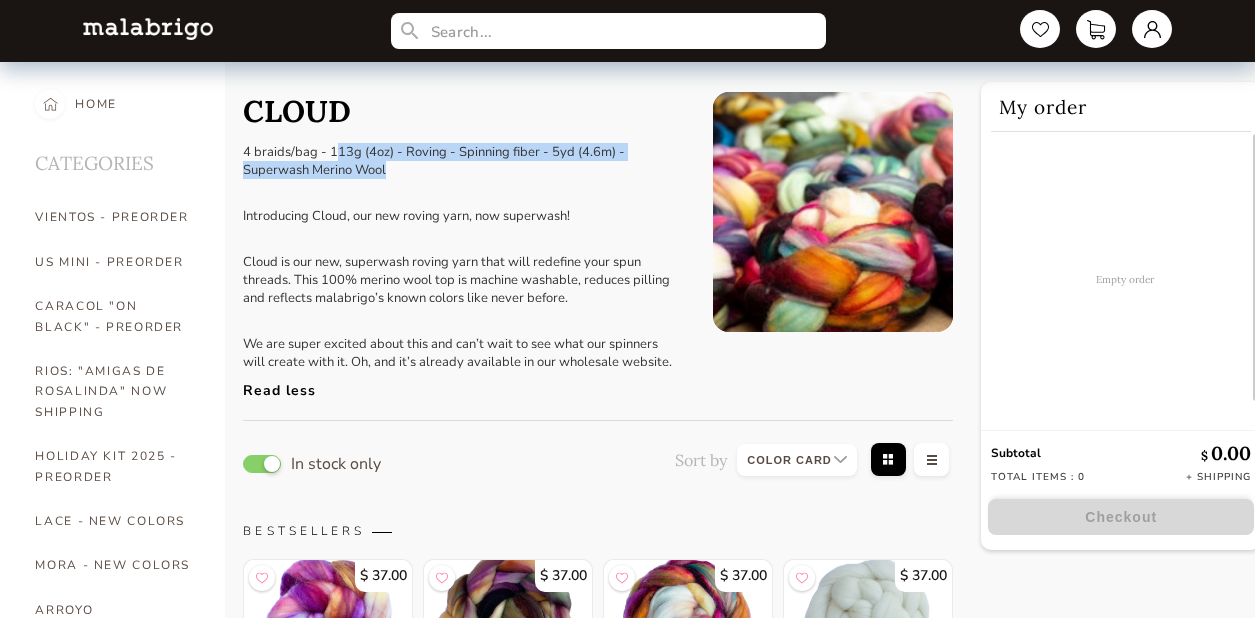 drag, startPoint x: 395, startPoint y: 166, endPoint x: 335, endPoint y: 143, distance: 64.25729 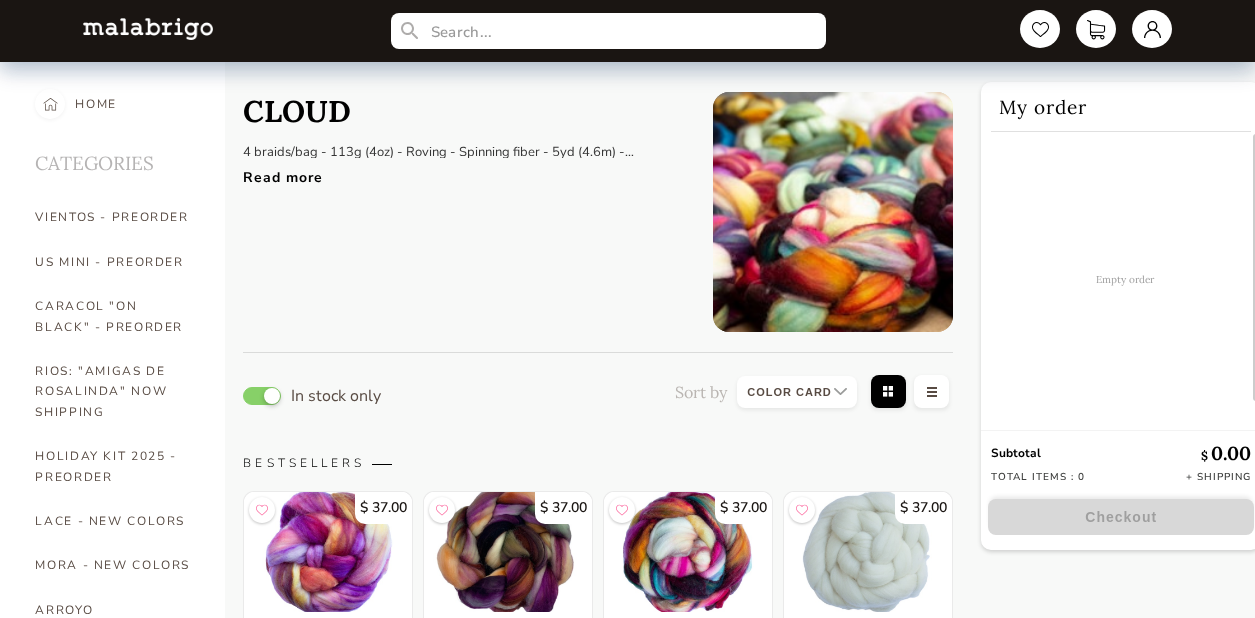 click on "Read more" at bounding box center (463, 172) 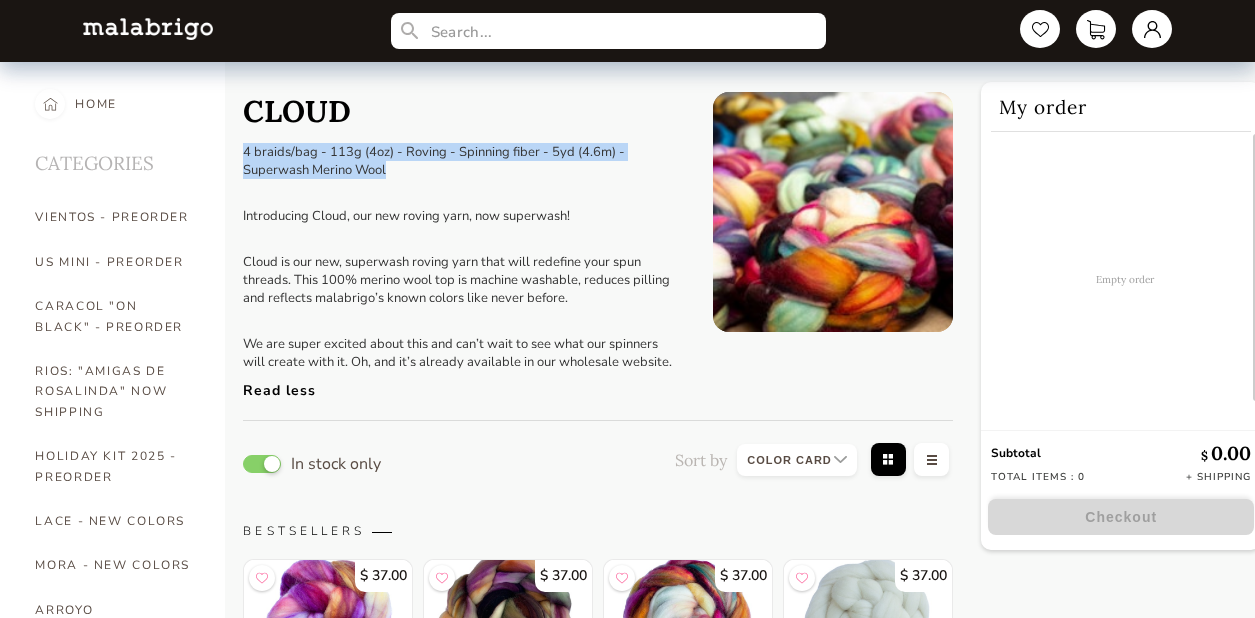 drag, startPoint x: 393, startPoint y: 165, endPoint x: 240, endPoint y: 150, distance: 153.73354 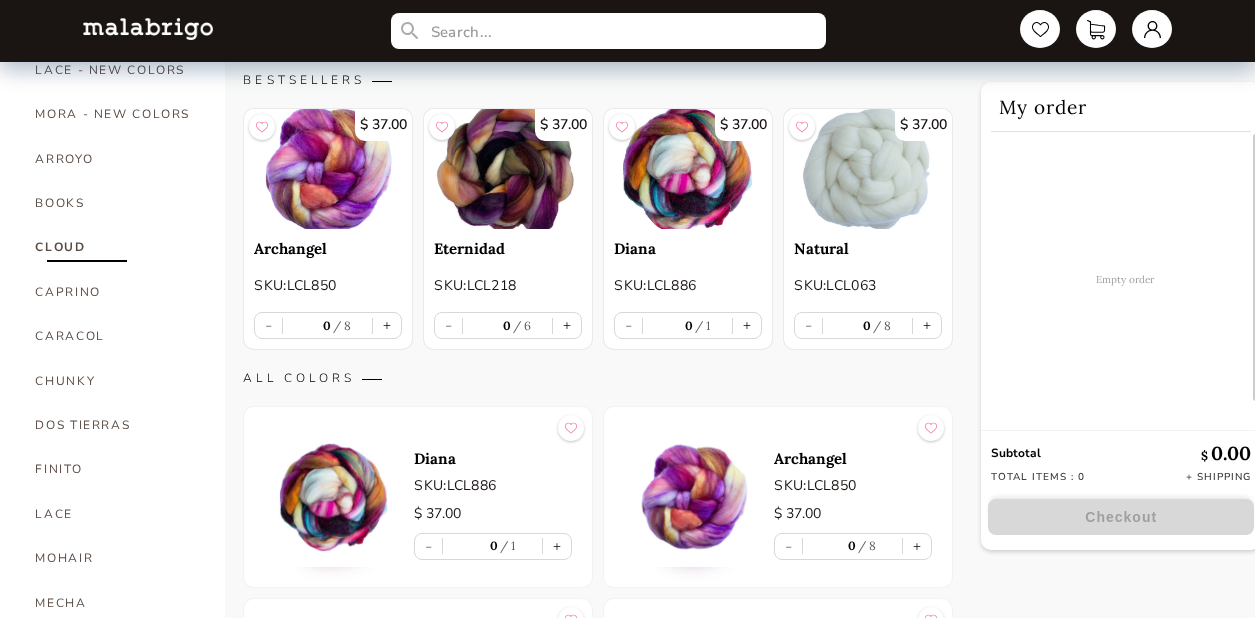 scroll, scrollTop: 548, scrollLeft: 0, axis: vertical 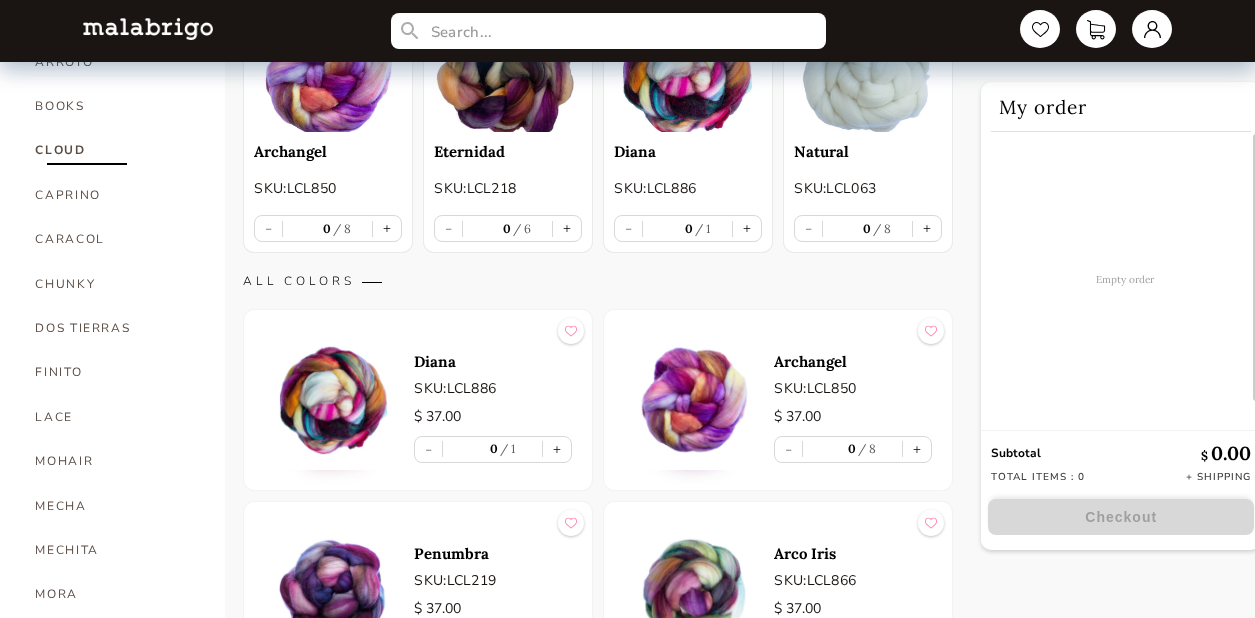 click at bounding box center (694, 400) 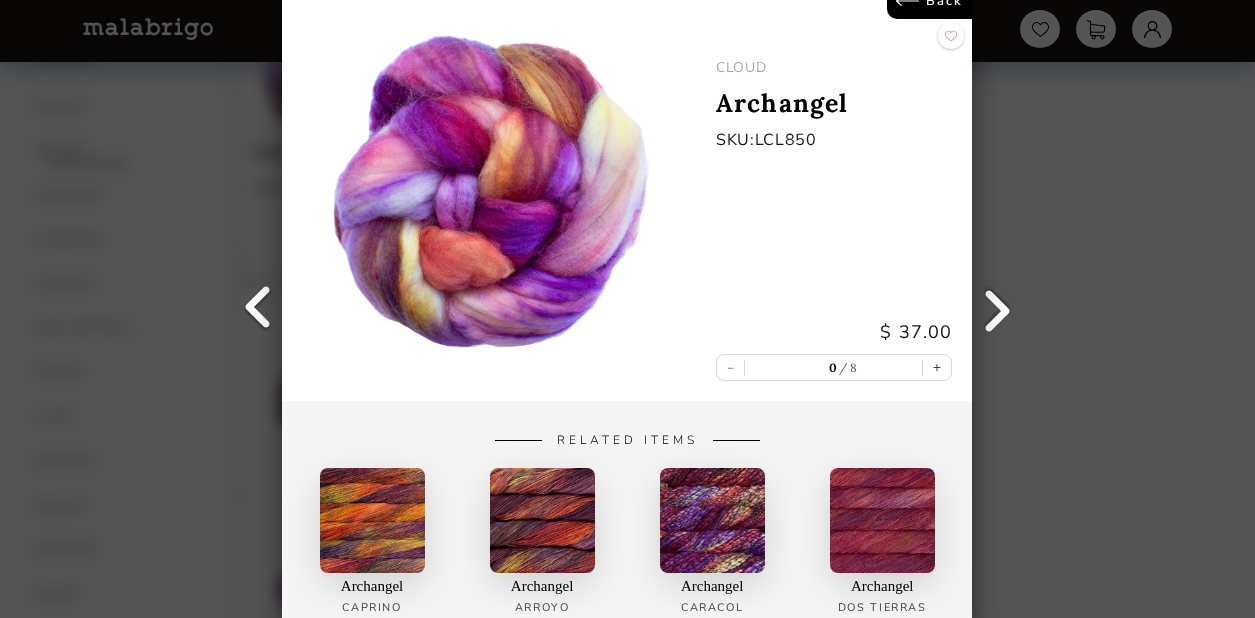 click at bounding box center [489, 192] 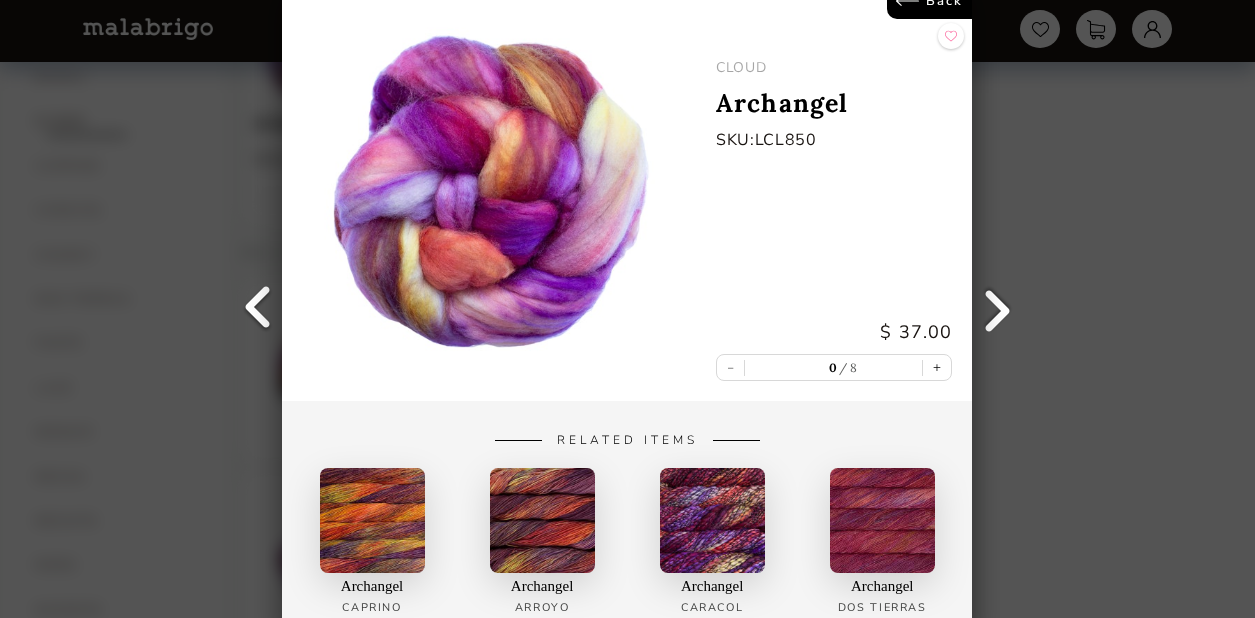 scroll, scrollTop: 579, scrollLeft: 0, axis: vertical 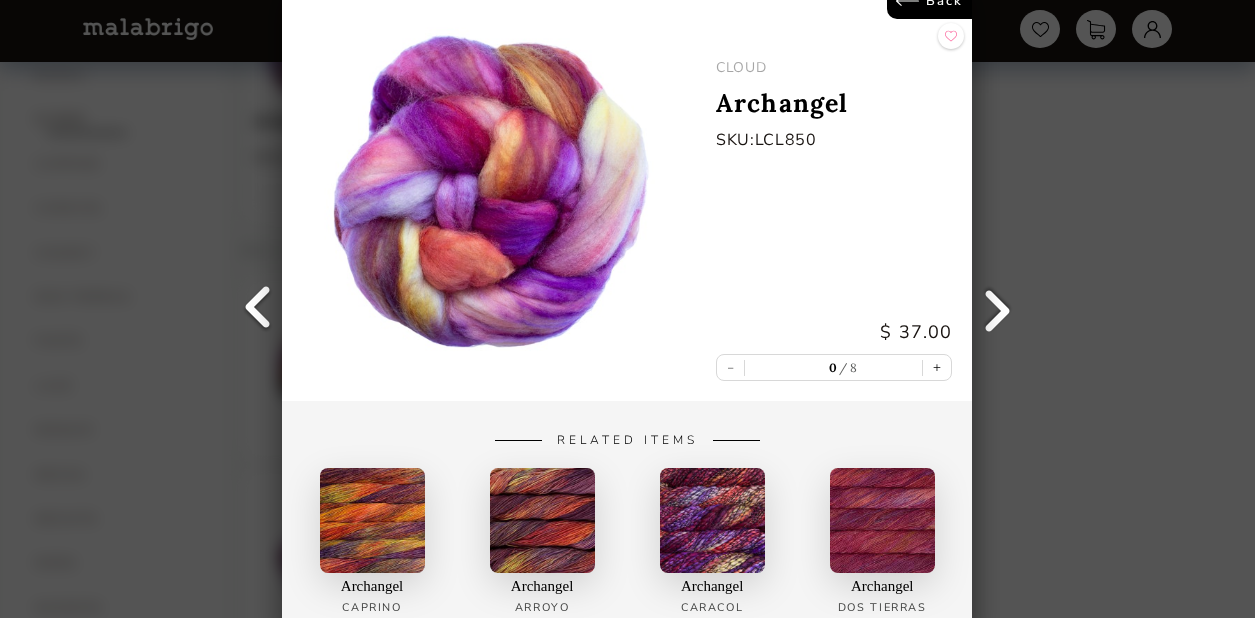 click on "Back CLOUD Archangel SKU: LCL850 $ 37.00 - 0 8 + Related Items Archangel Caprino Archangel Arroyo Archangel Caracol Archangel Dos Tierras" at bounding box center [627, 309] 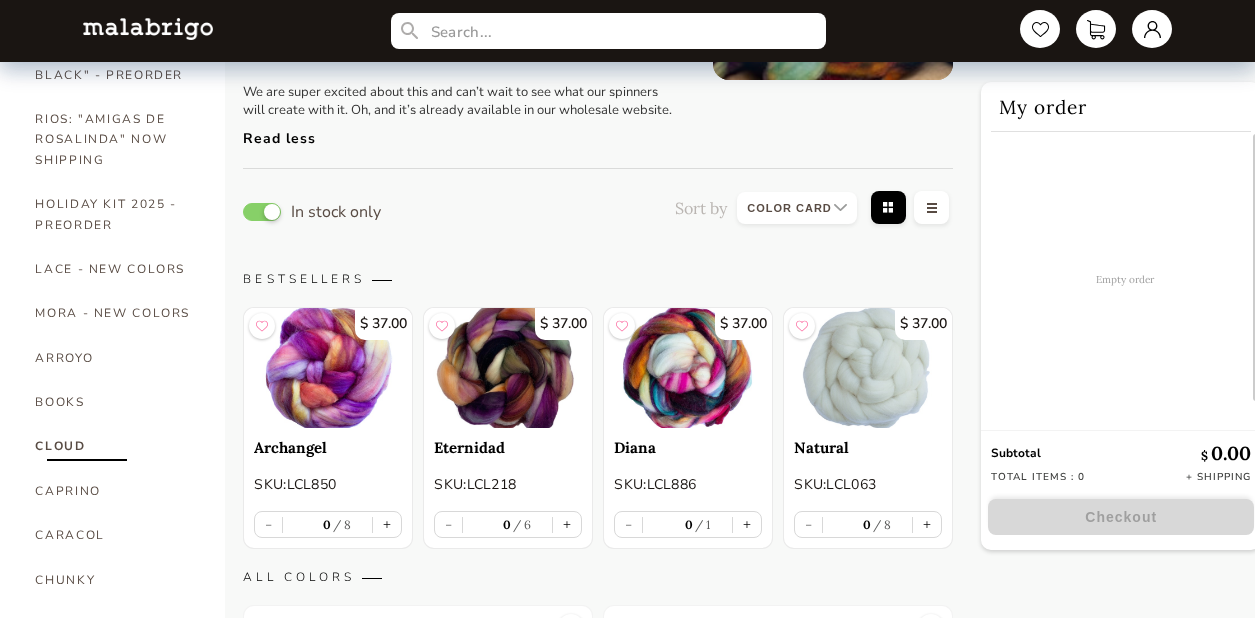 scroll, scrollTop: 250, scrollLeft: 0, axis: vertical 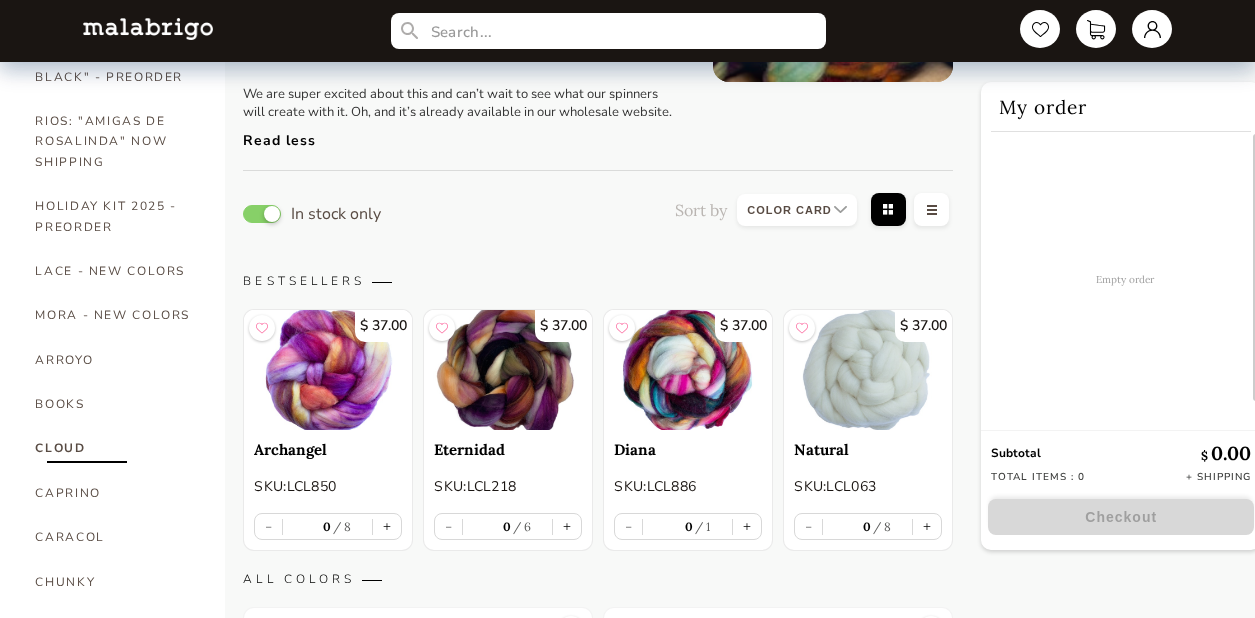 click at bounding box center (797, 210) 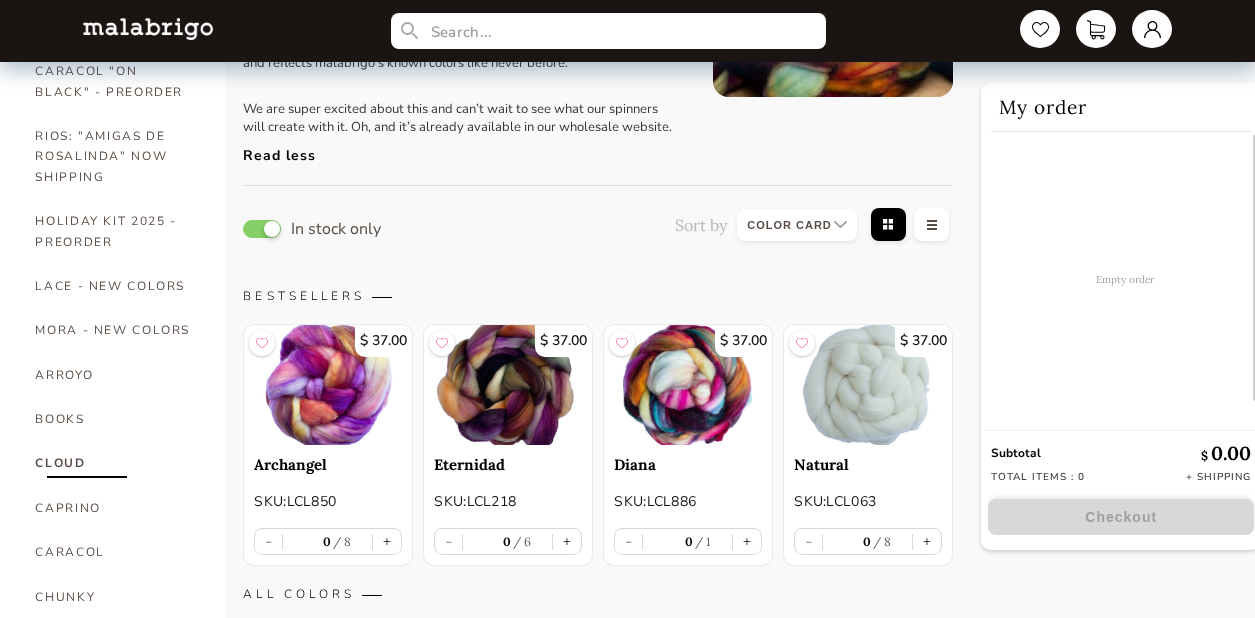 scroll, scrollTop: 0, scrollLeft: 0, axis: both 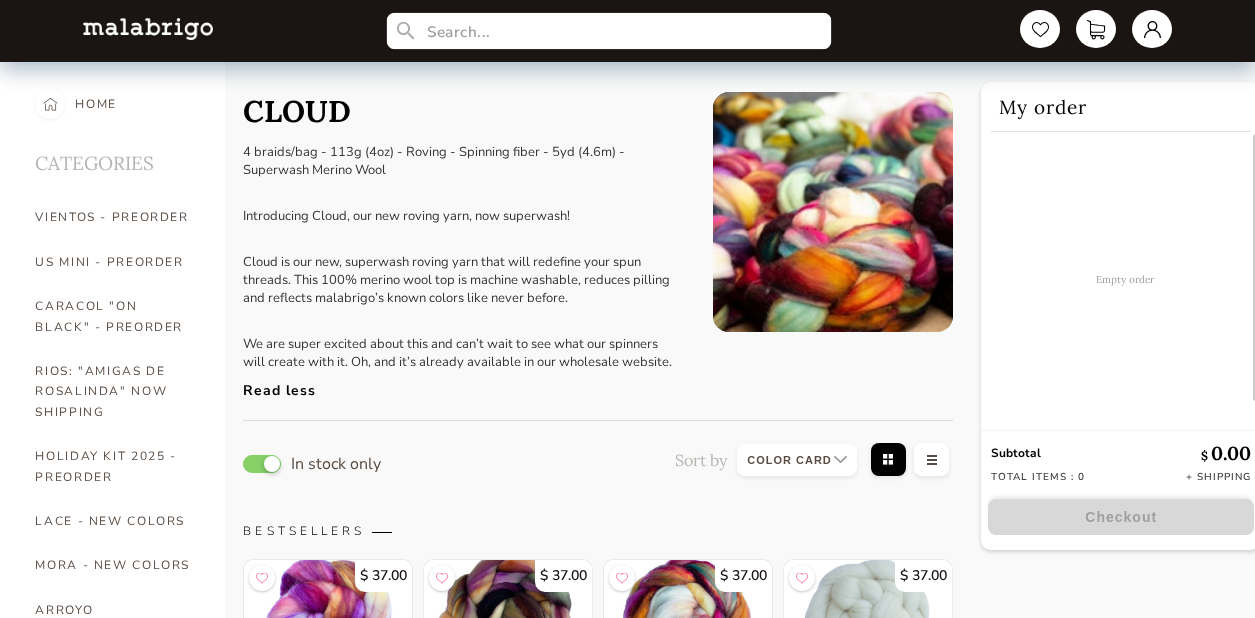 click at bounding box center (608, 31) 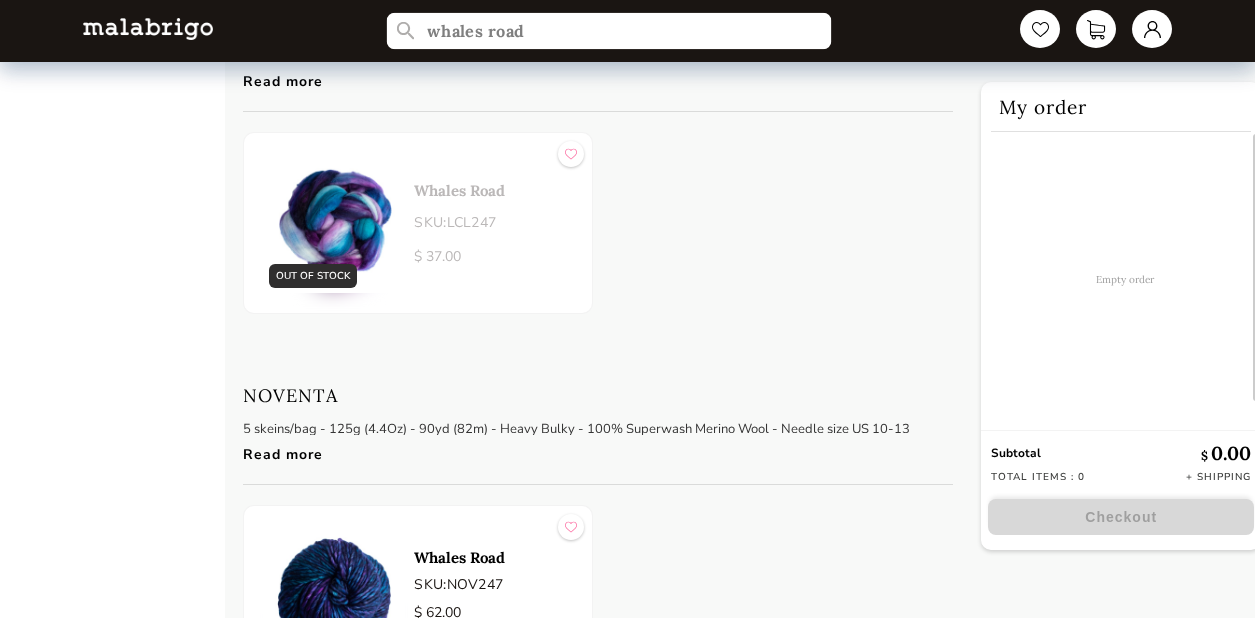 scroll, scrollTop: 5776, scrollLeft: 0, axis: vertical 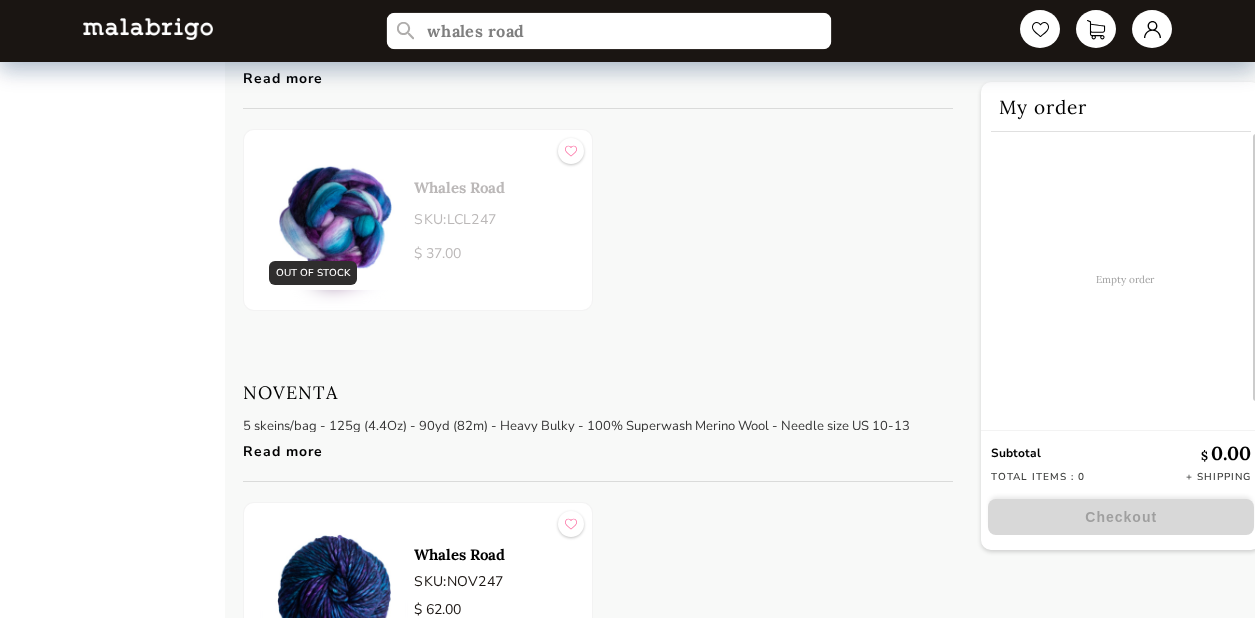 type on "whales road" 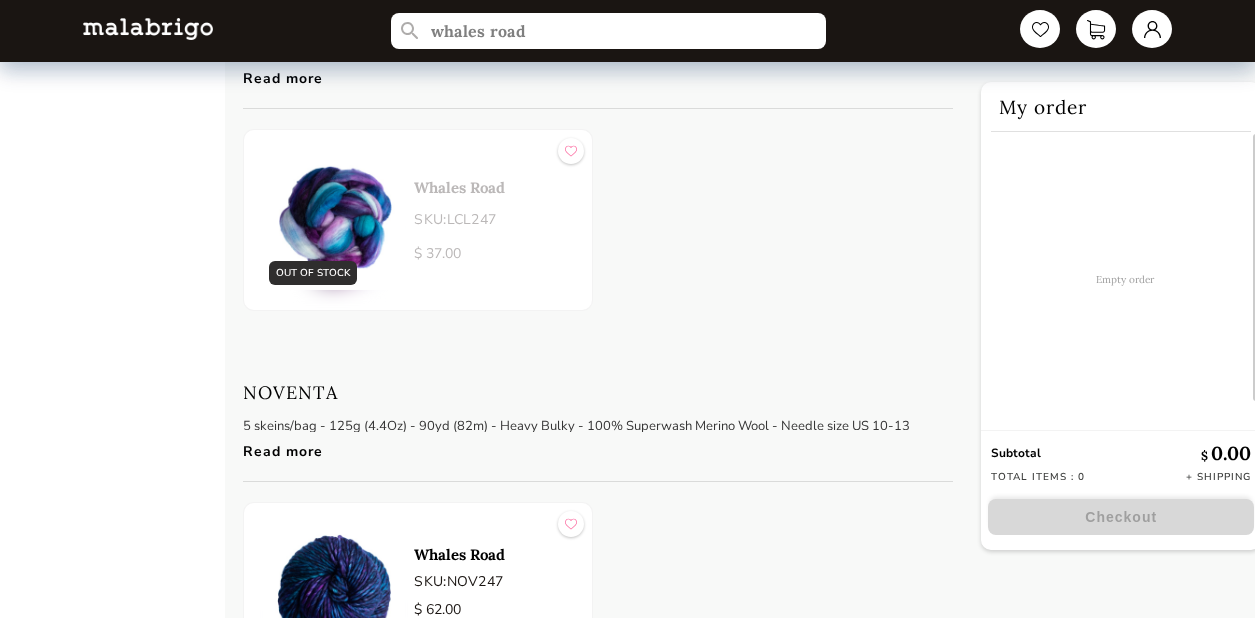 click at bounding box center [334, 220] 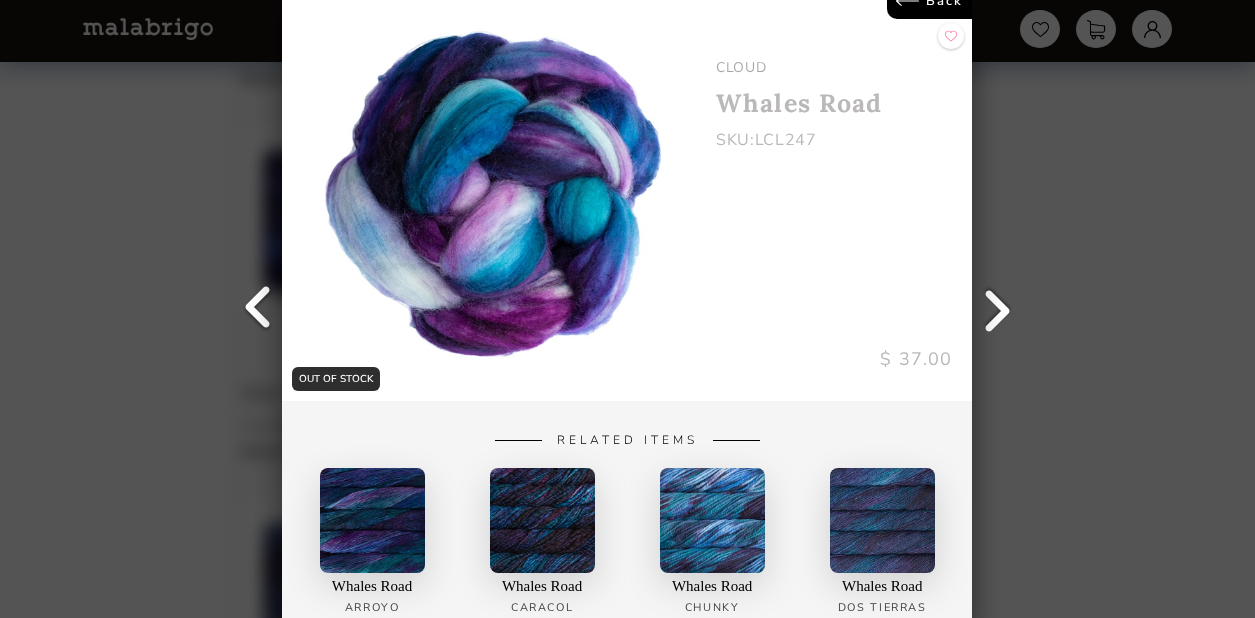 click at bounding box center [489, 192] 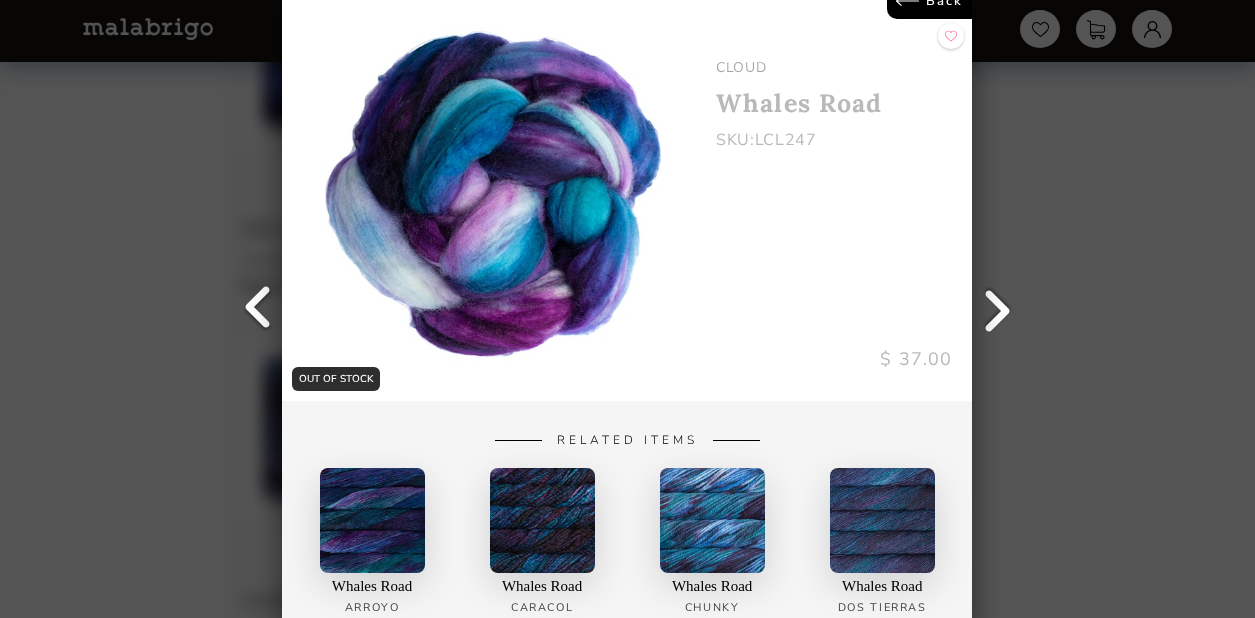 scroll, scrollTop: 5948, scrollLeft: 0, axis: vertical 